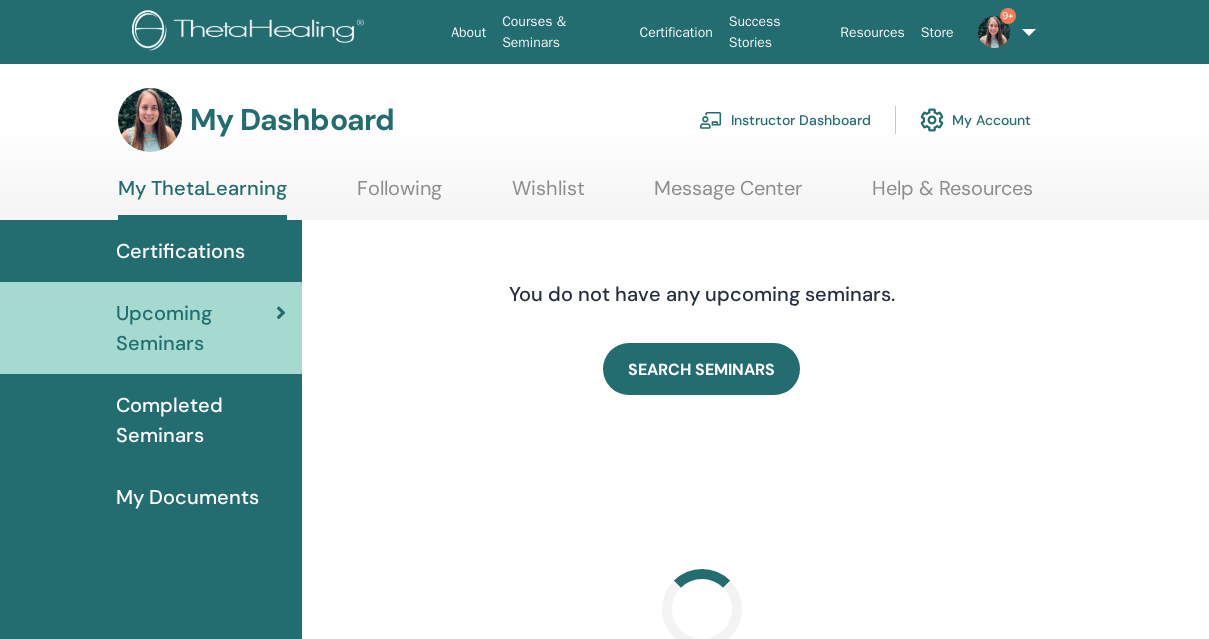 scroll, scrollTop: 0, scrollLeft: 0, axis: both 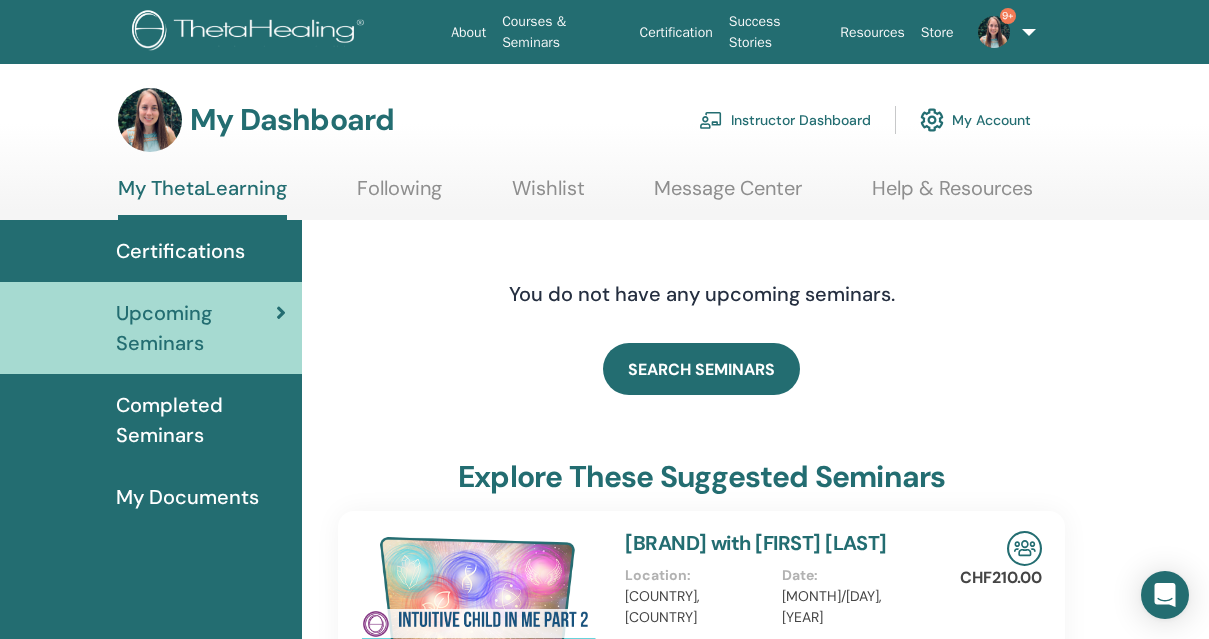 click on "Instructor Dashboard" at bounding box center [785, 120] 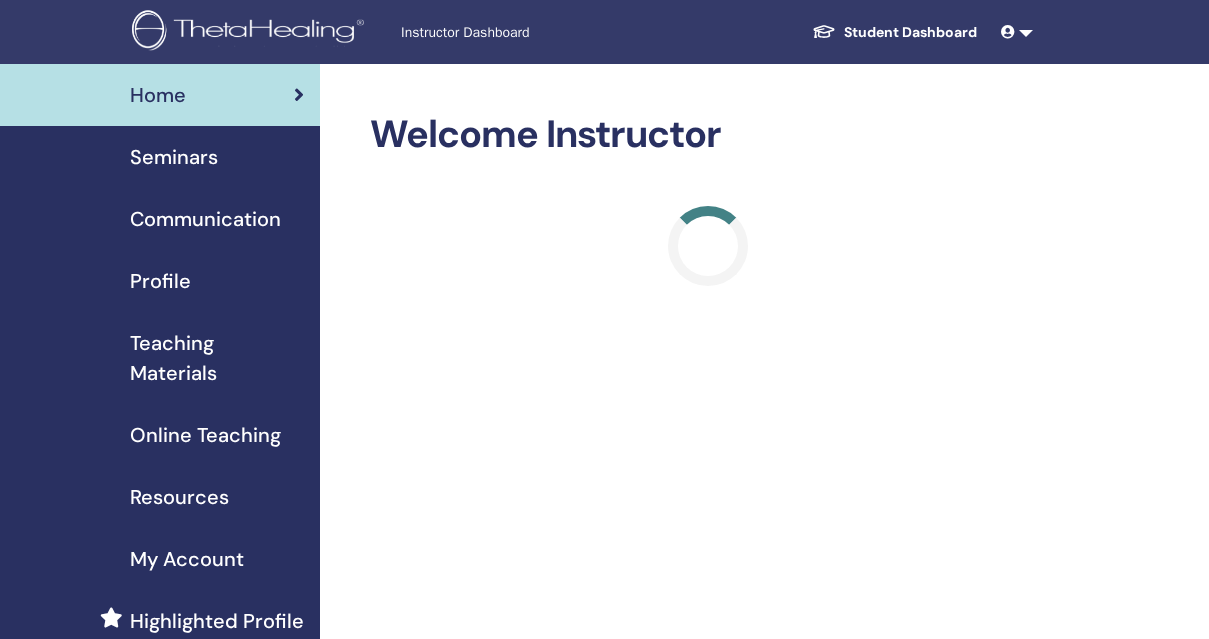scroll, scrollTop: 0, scrollLeft: 0, axis: both 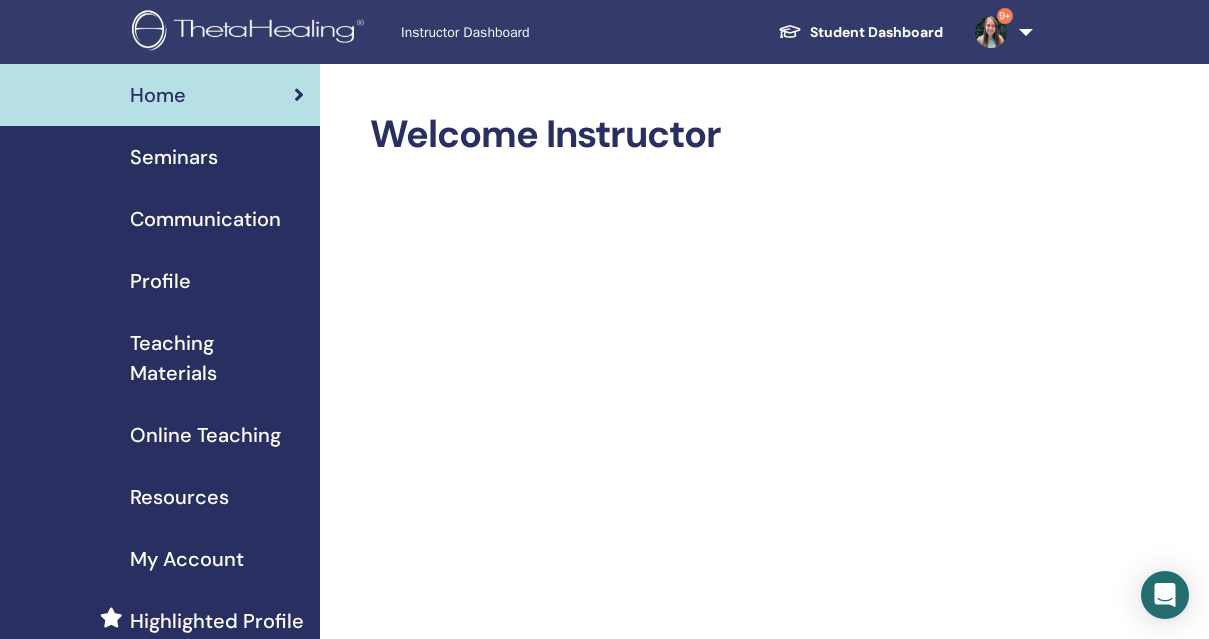 click on "Seminars" at bounding box center (174, 157) 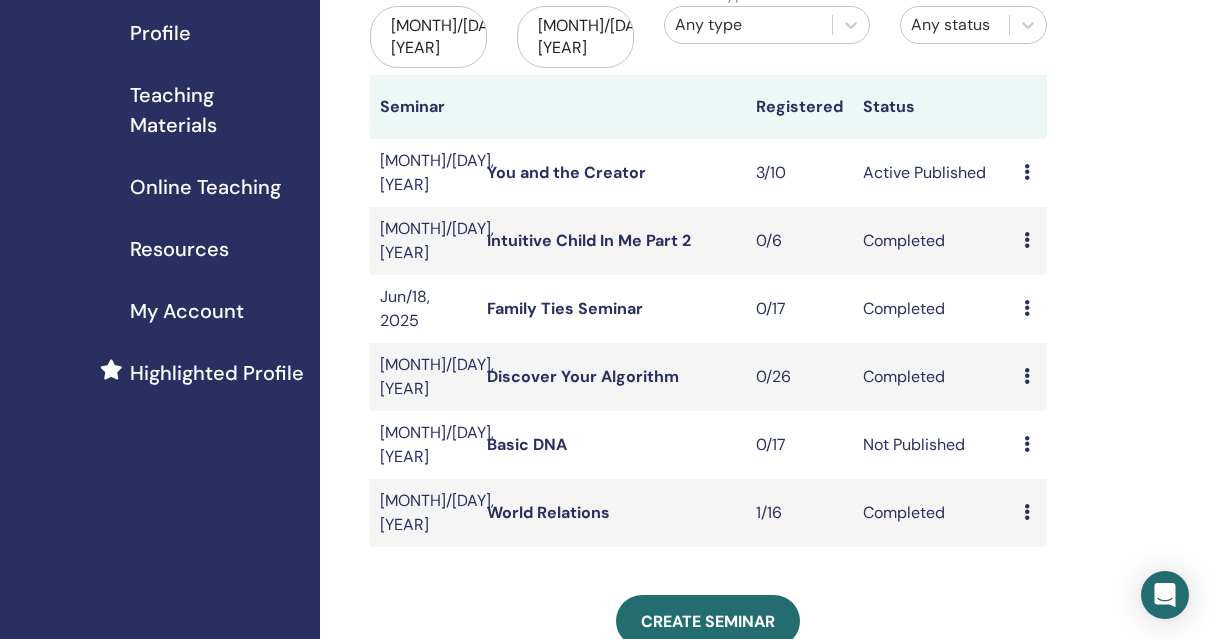 scroll, scrollTop: 0, scrollLeft: 0, axis: both 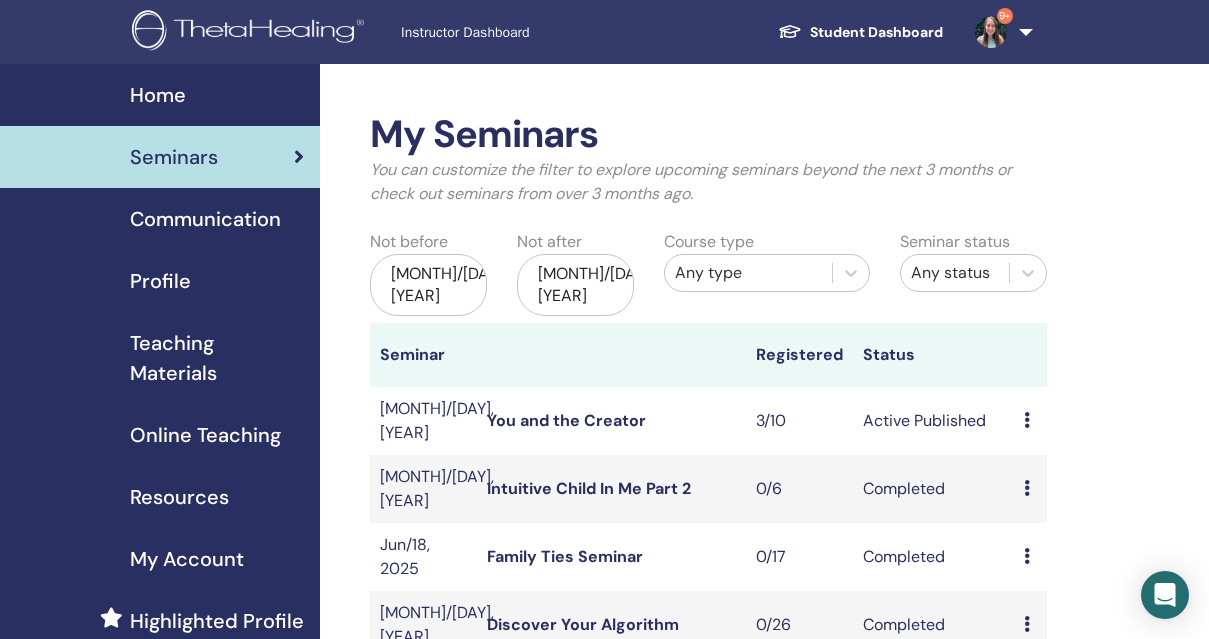 click on "Online Teaching" at bounding box center (205, 435) 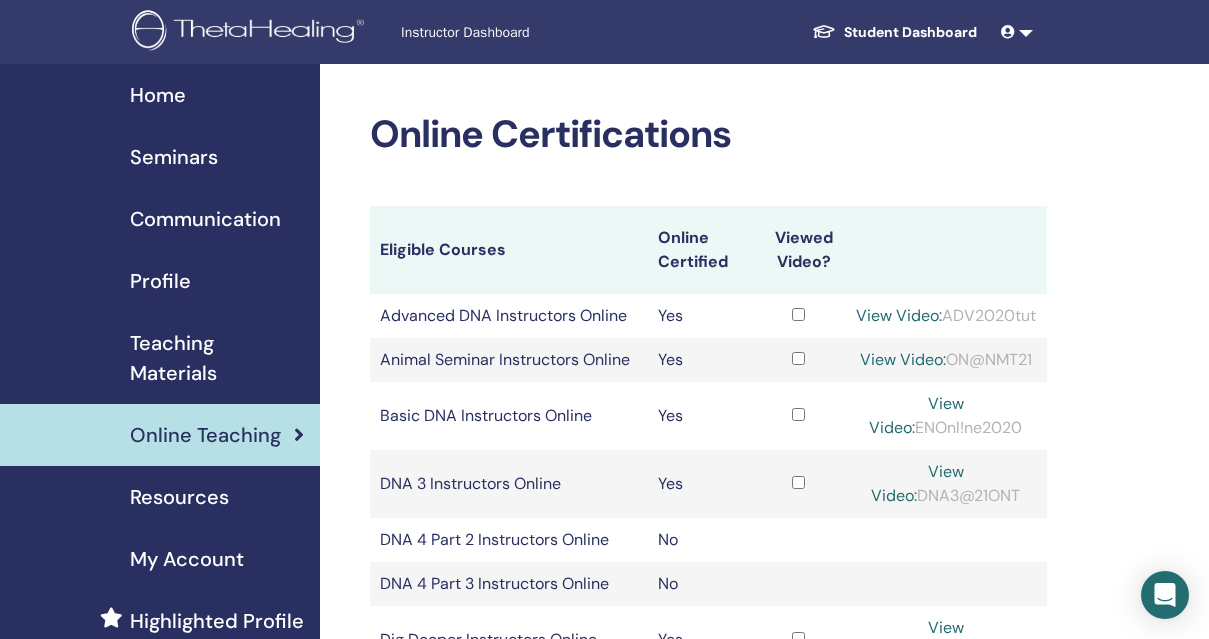 scroll, scrollTop: 0, scrollLeft: 0, axis: both 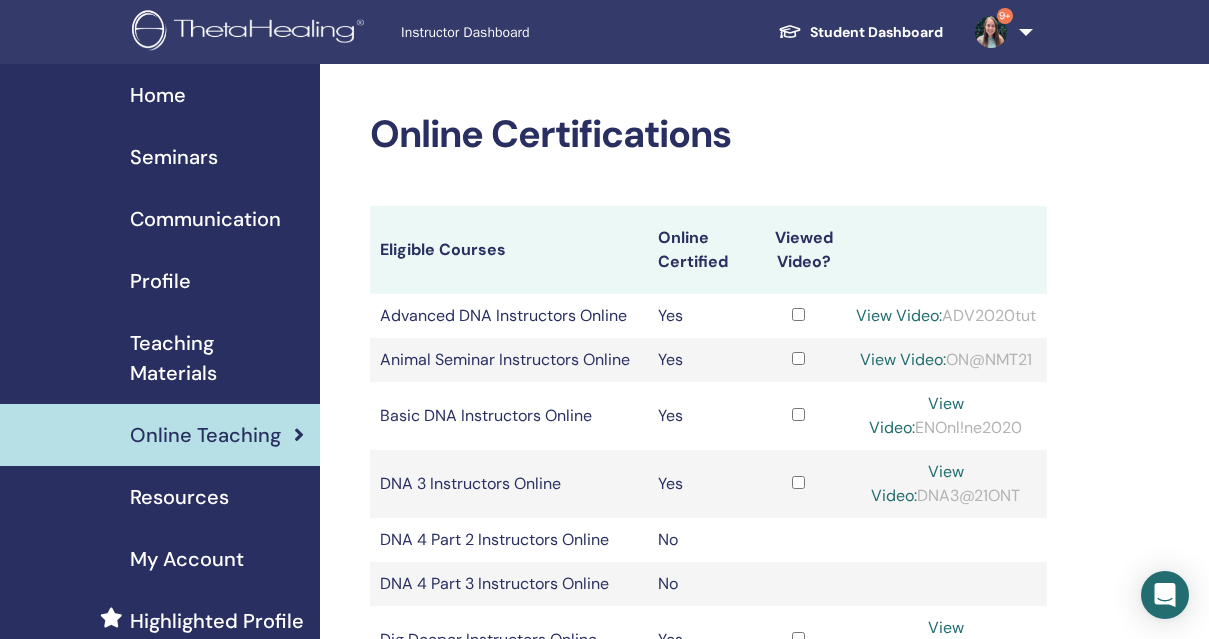 click on "Teaching Materials" at bounding box center (217, 358) 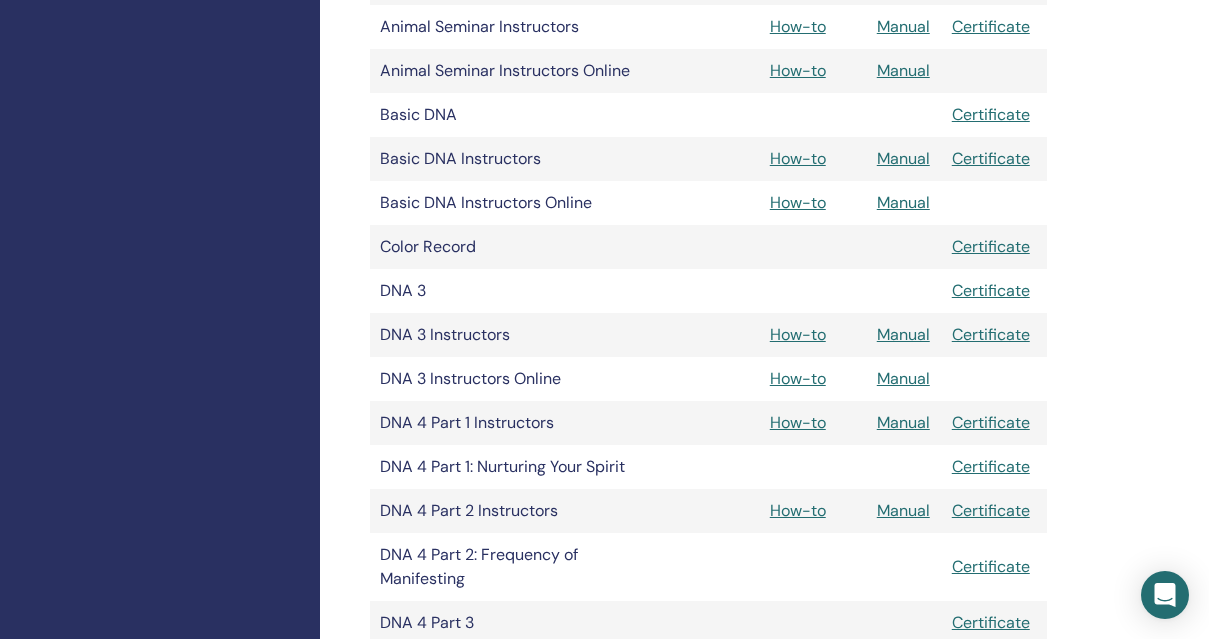 scroll, scrollTop: 763, scrollLeft: 0, axis: vertical 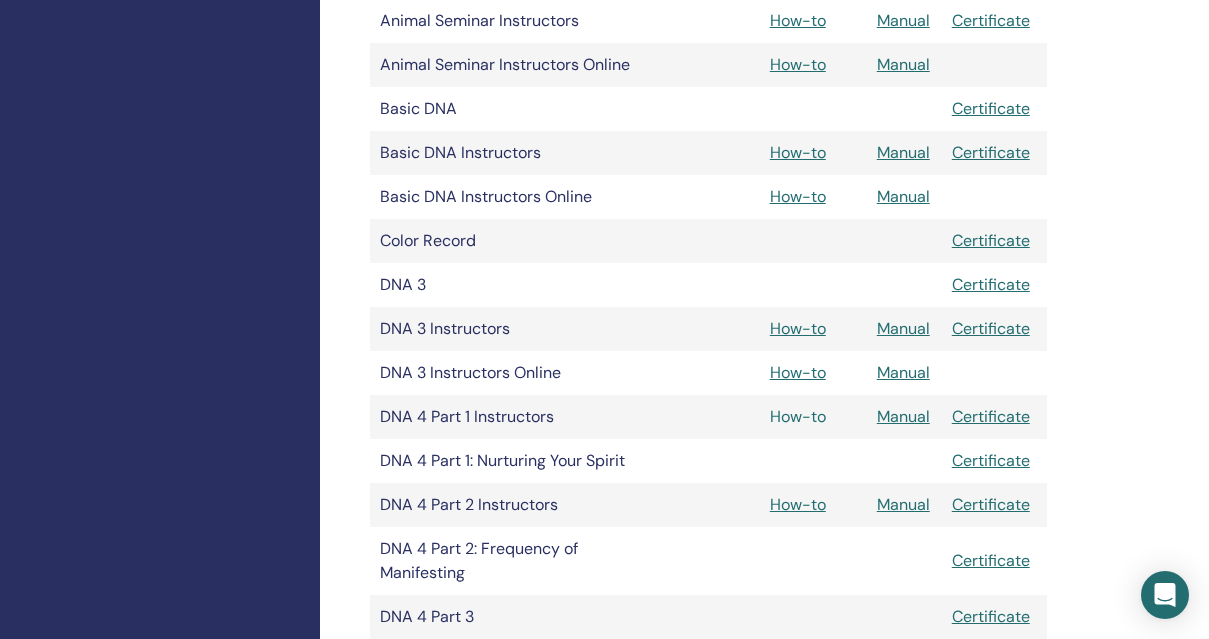 click on "How-to" at bounding box center [798, 416] 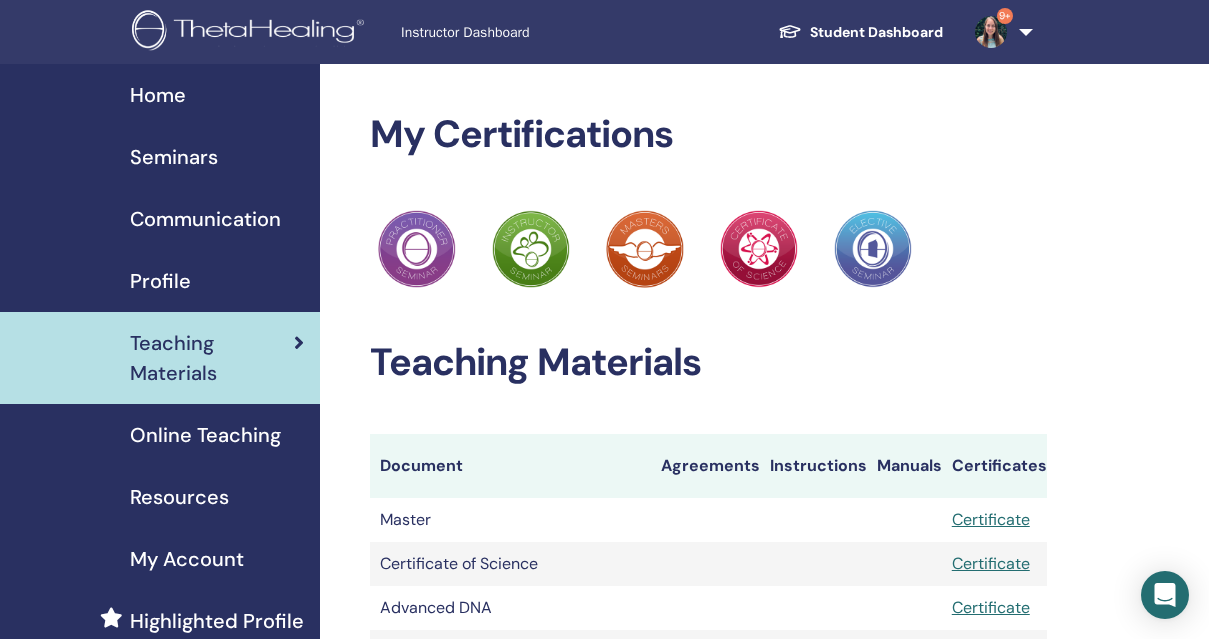 scroll, scrollTop: 763, scrollLeft: 0, axis: vertical 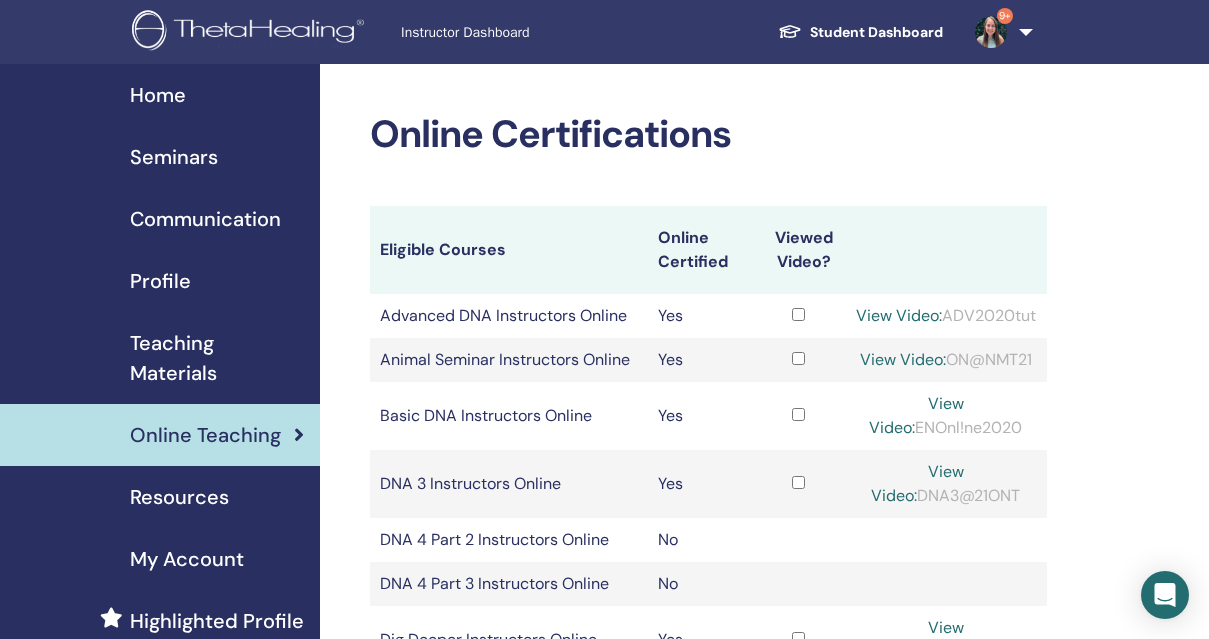 click at bounding box center (251, 32) 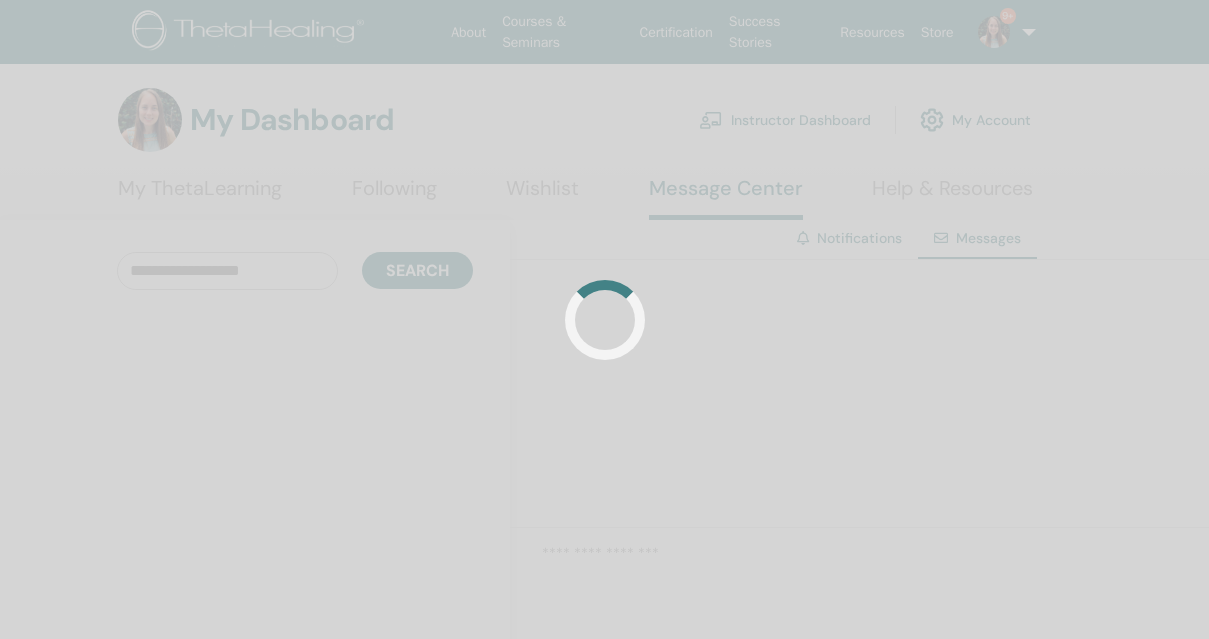 scroll, scrollTop: 0, scrollLeft: 0, axis: both 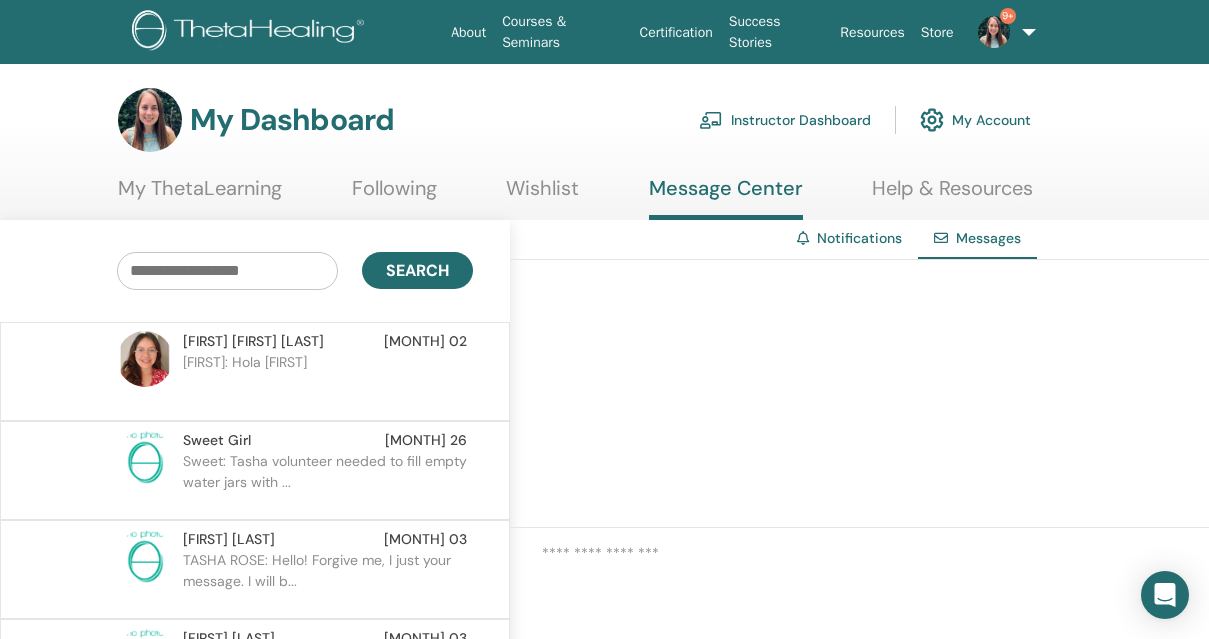 click on "[FIRST]: Hola [FIRST]" at bounding box center [328, 382] 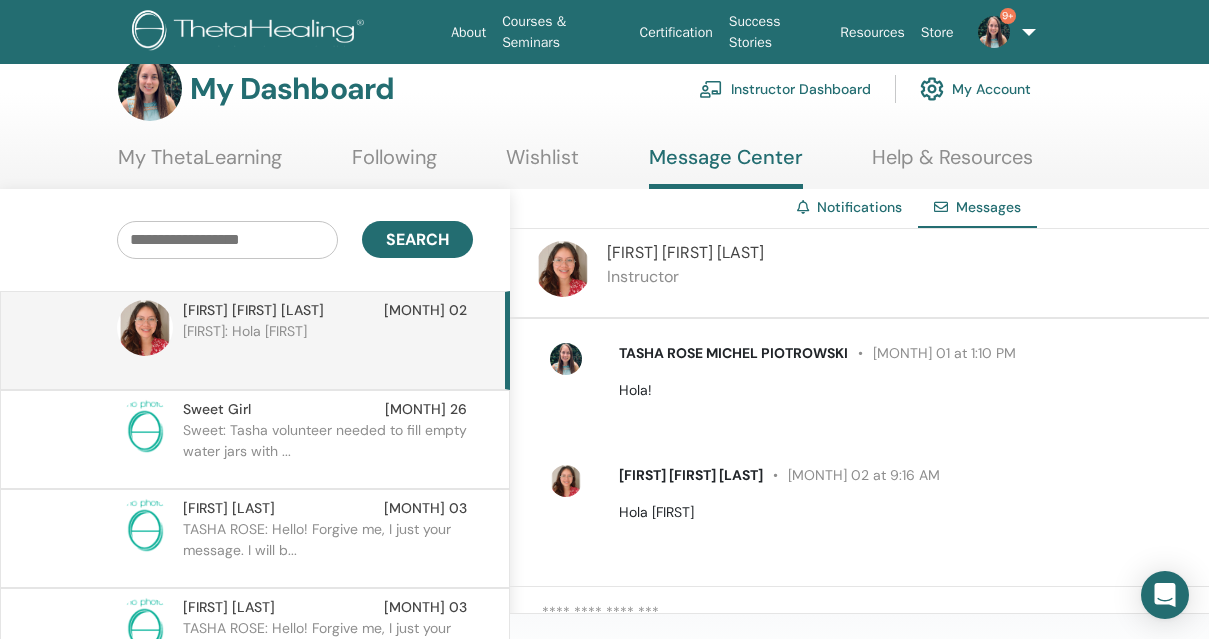 scroll, scrollTop: 0, scrollLeft: 0, axis: both 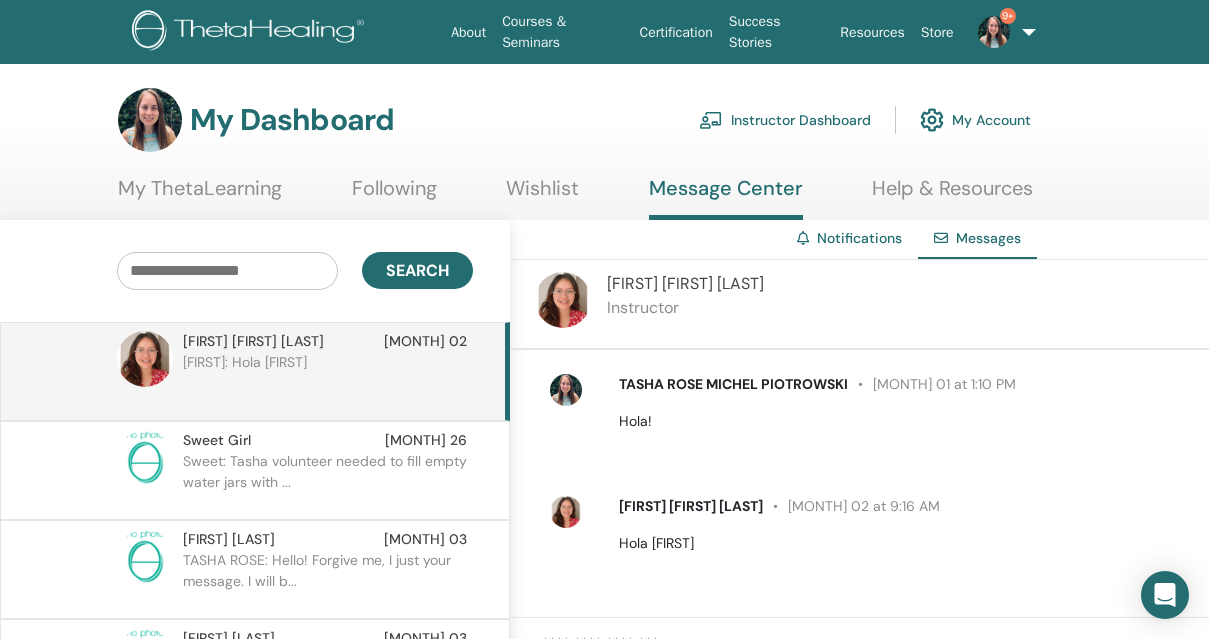 click on "Instructor Dashboard" at bounding box center [785, 120] 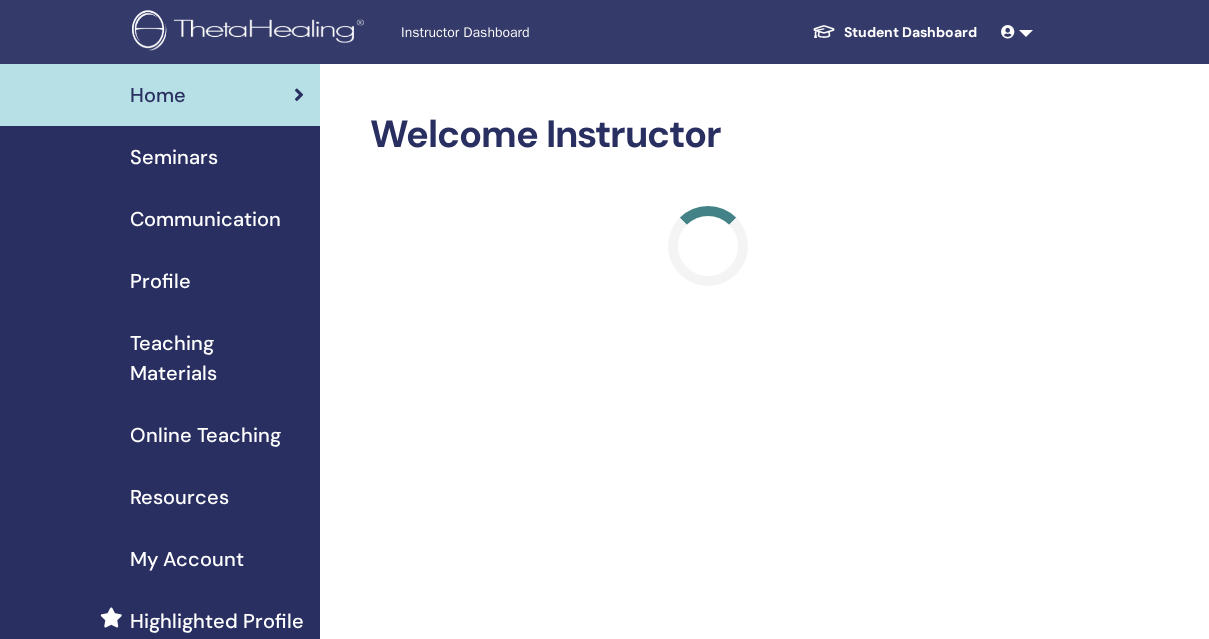 scroll, scrollTop: 0, scrollLeft: 0, axis: both 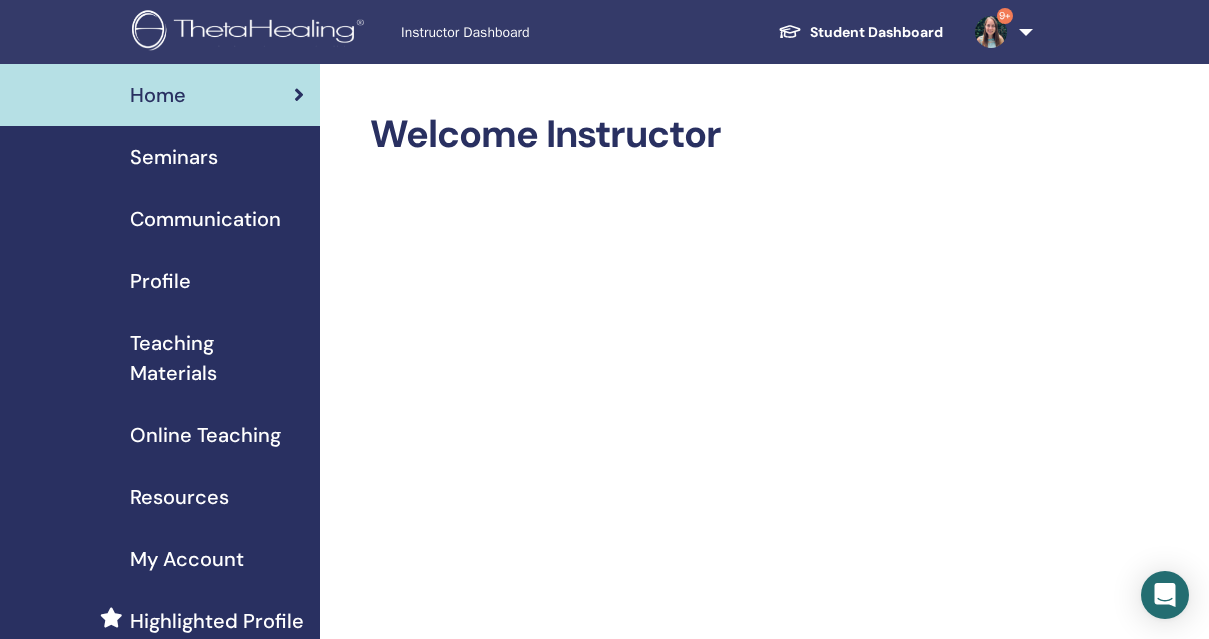 click on "Seminars" at bounding box center (174, 157) 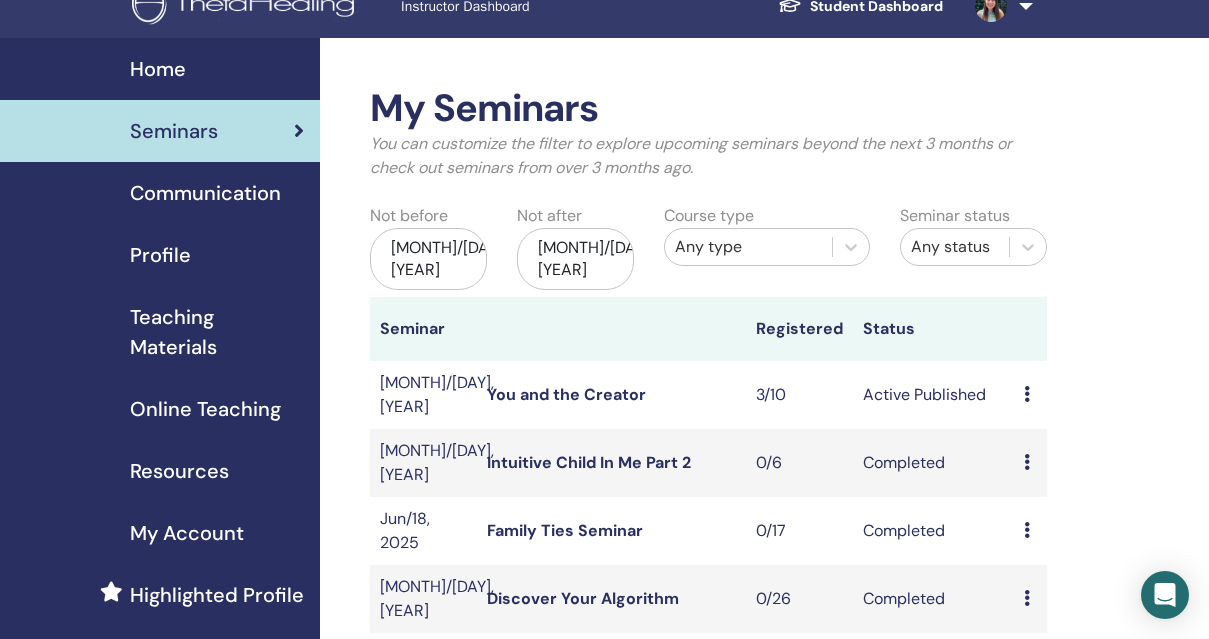 scroll, scrollTop: 0, scrollLeft: 0, axis: both 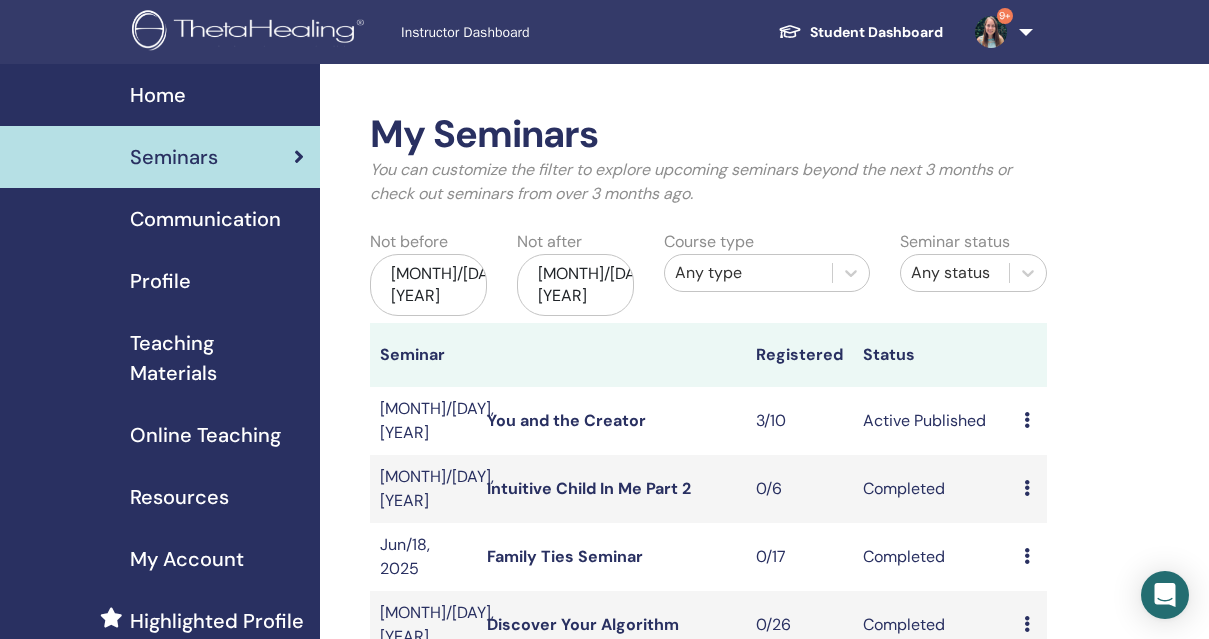 click on "9+" at bounding box center [1005, 16] 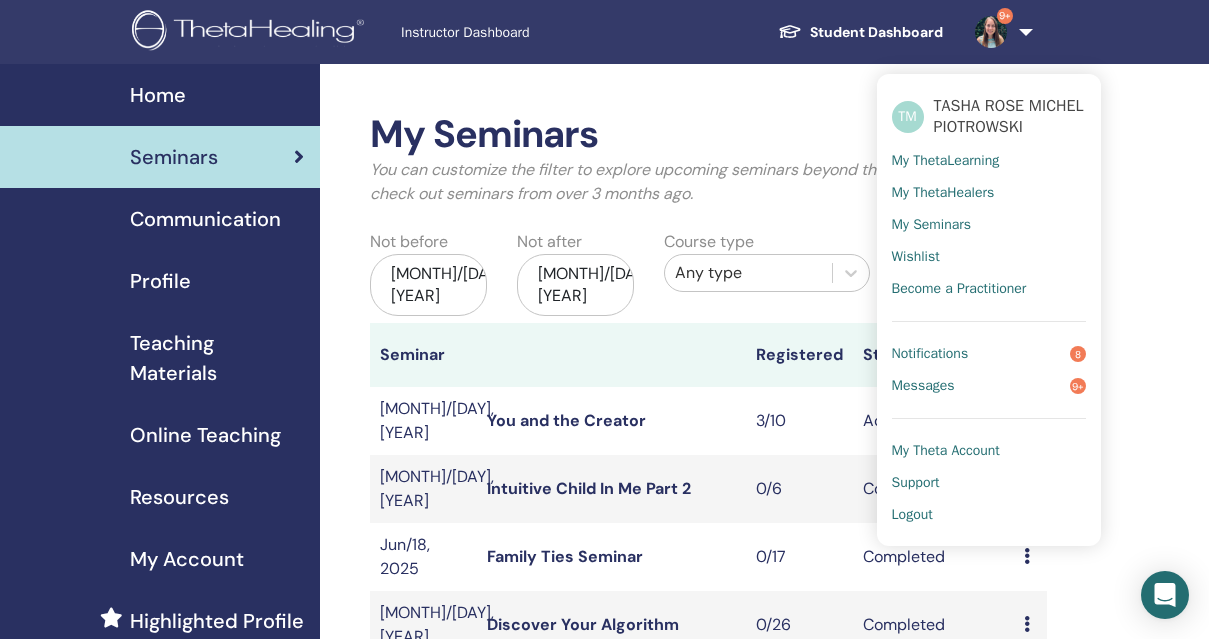 click on "Logout" at bounding box center (912, 515) 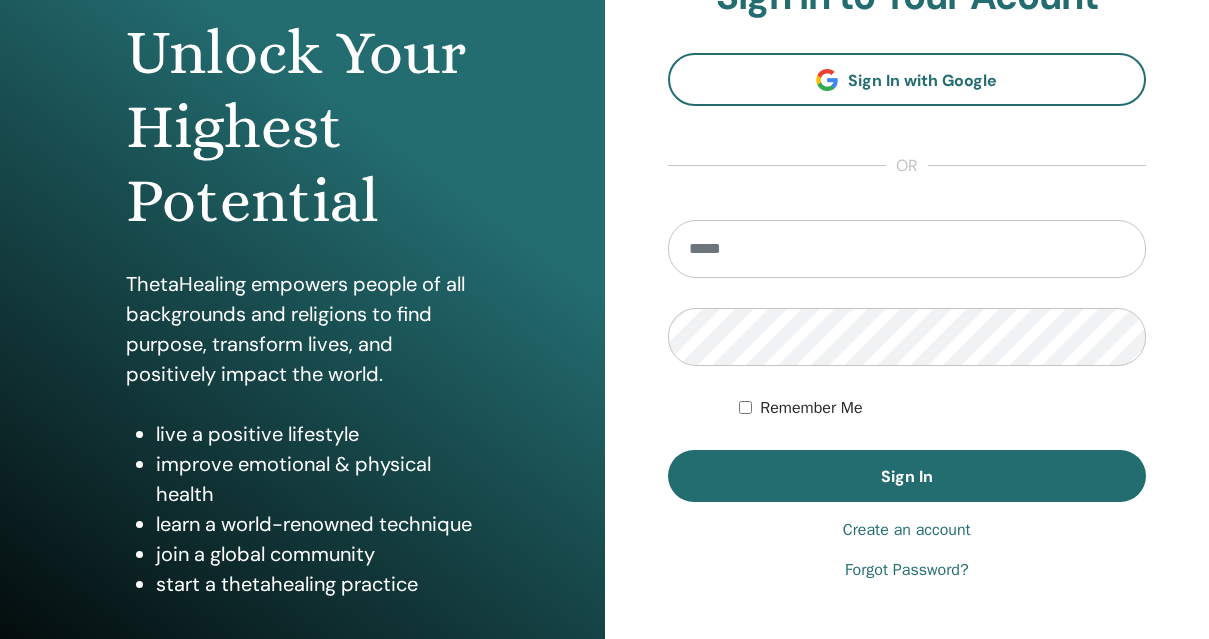 scroll, scrollTop: 223, scrollLeft: 0, axis: vertical 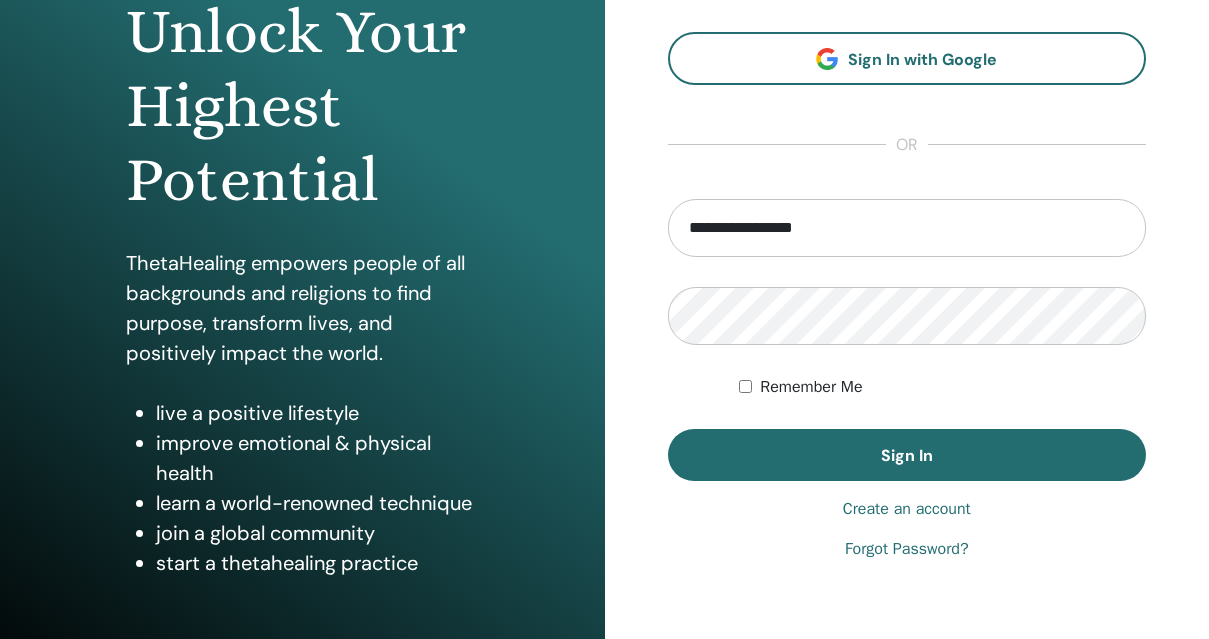 click on "**********" at bounding box center [907, 228] 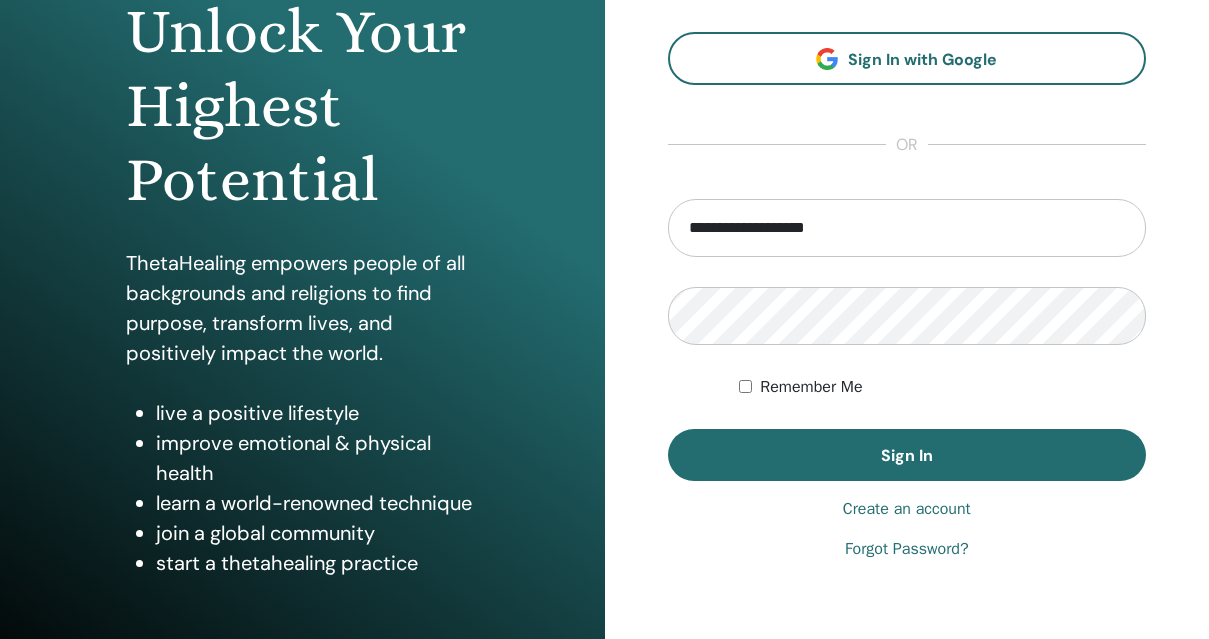 type on "**********" 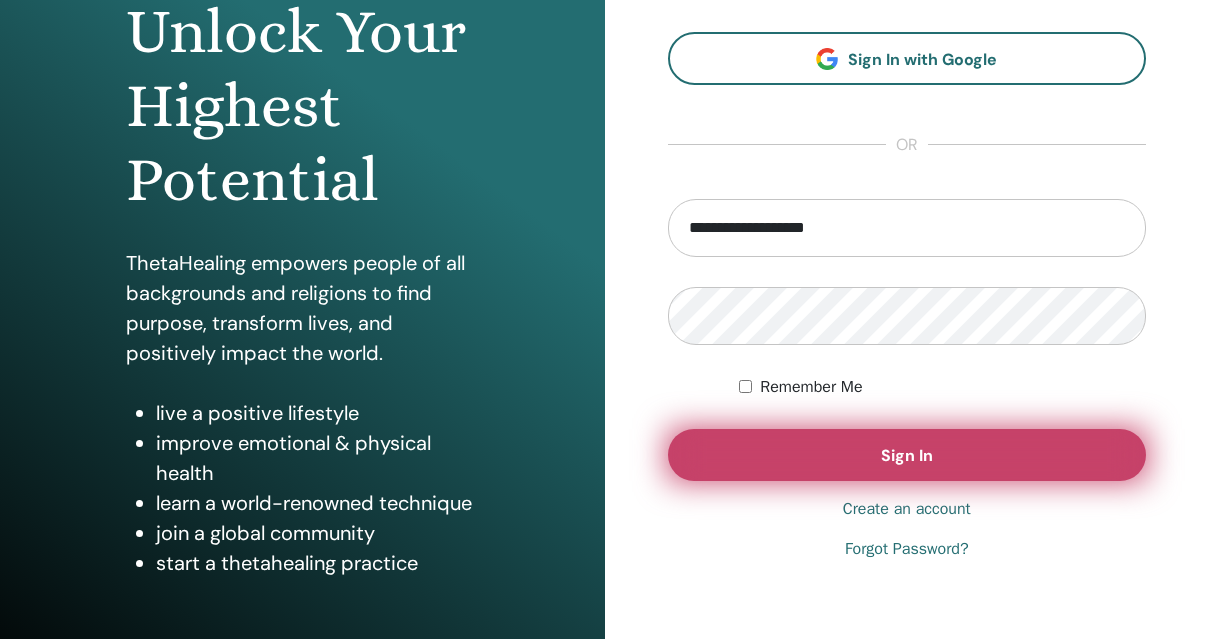 click on "Sign In" at bounding box center [907, 455] 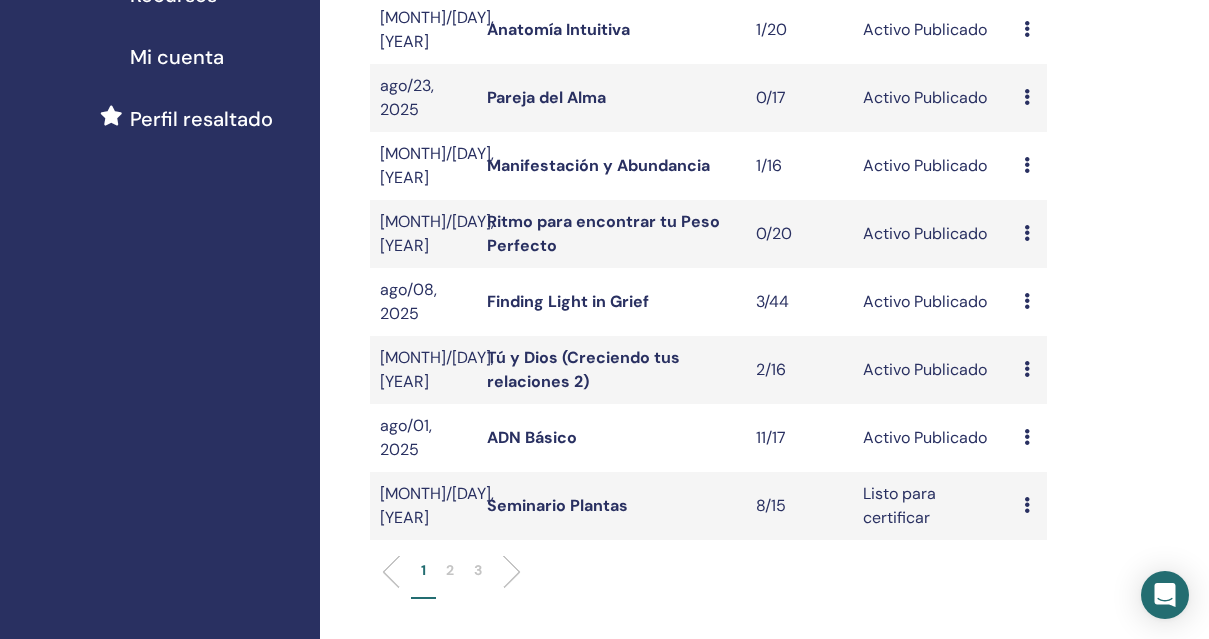 scroll, scrollTop: 537, scrollLeft: 0, axis: vertical 